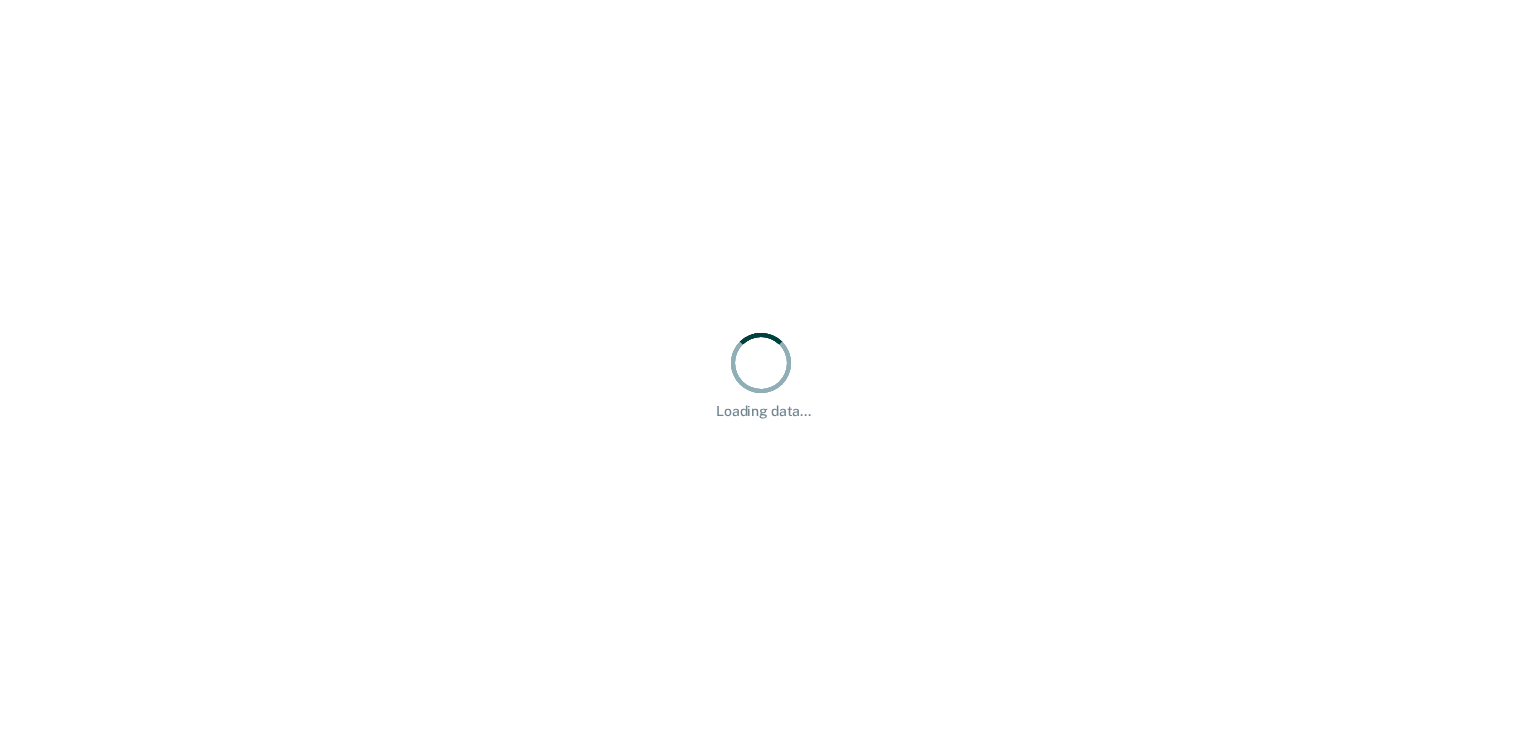 scroll, scrollTop: 0, scrollLeft: 0, axis: both 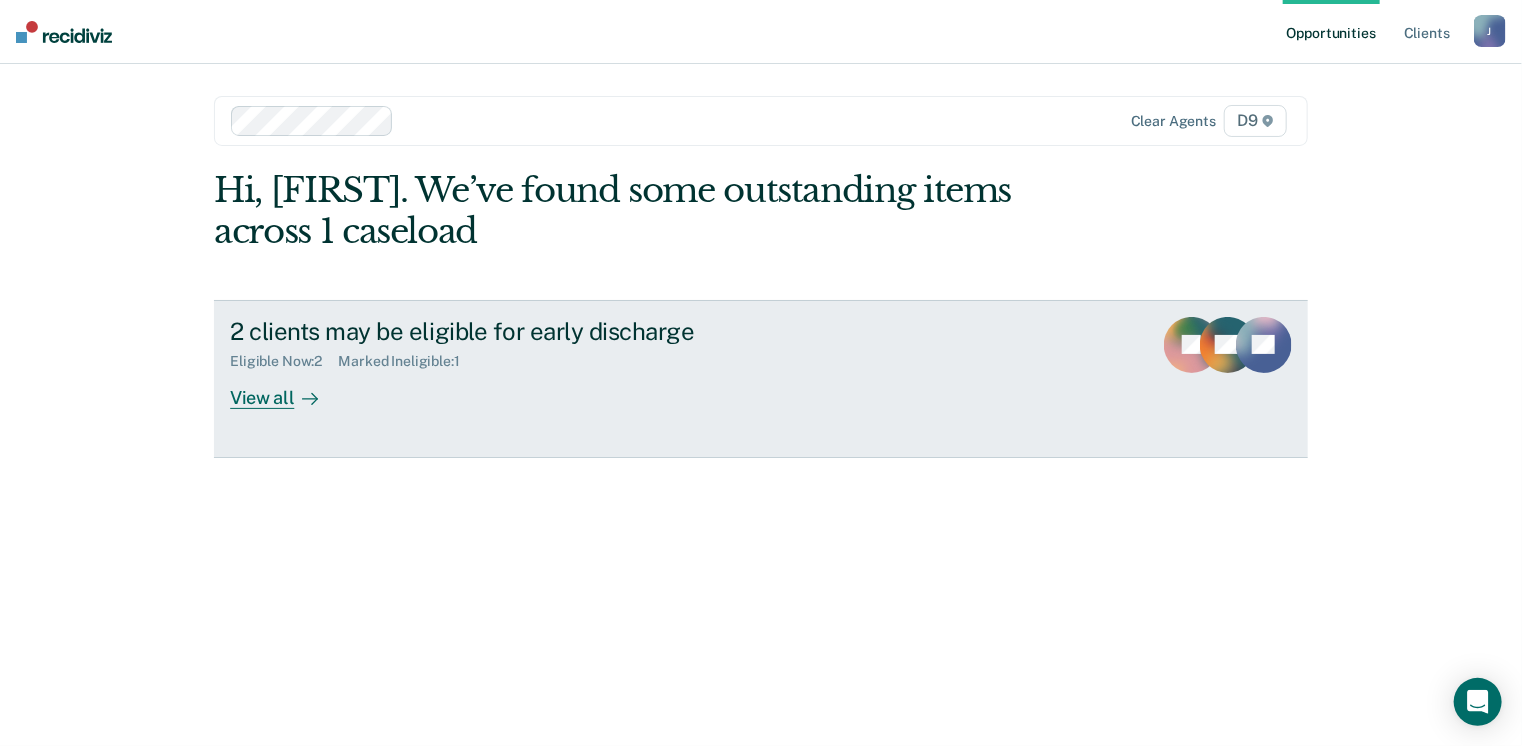 click on "View all" at bounding box center [286, 389] 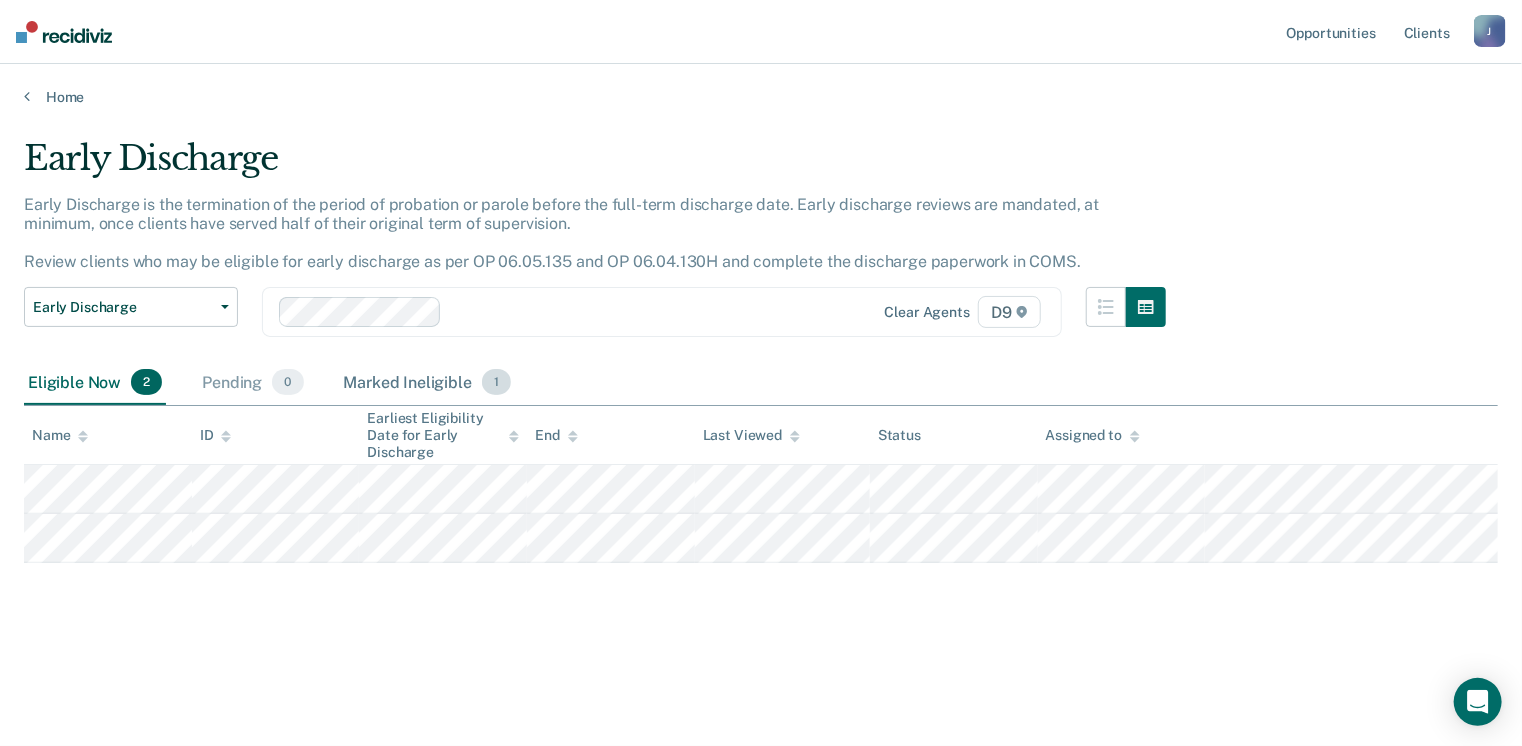 click on "Marked Ineligible 1" at bounding box center [428, 383] 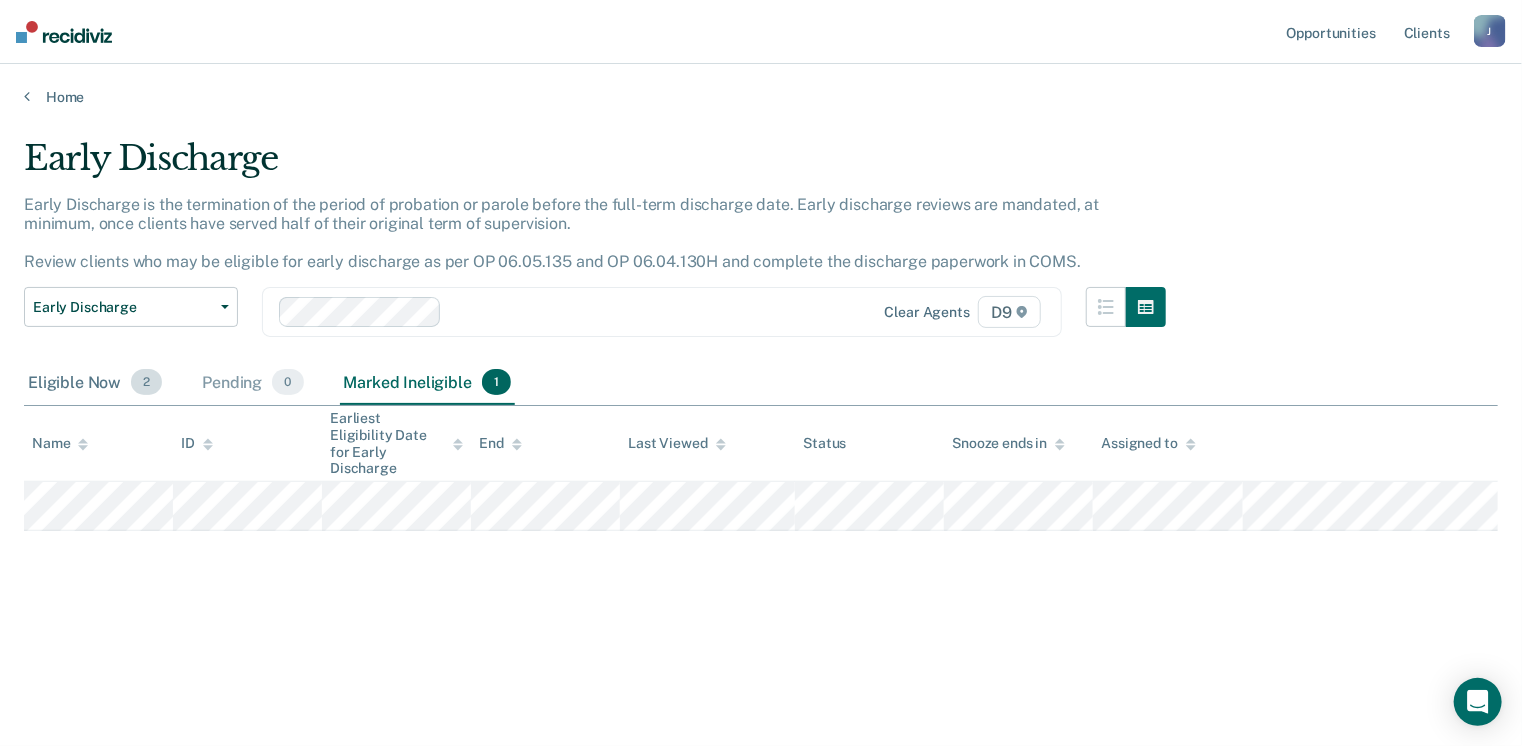 click on "Eligible Now 2" at bounding box center [95, 383] 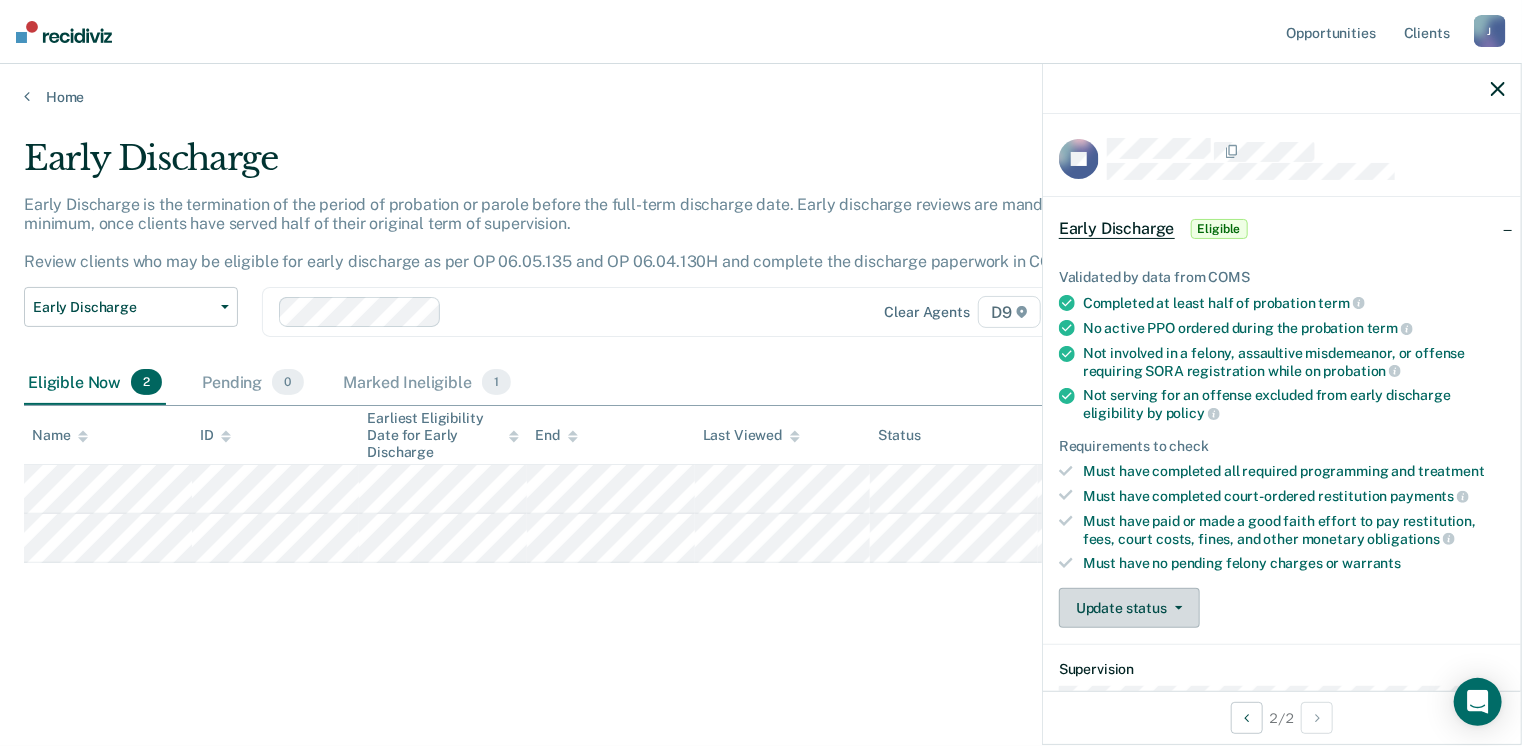 click on "Update status" at bounding box center (1129, 608) 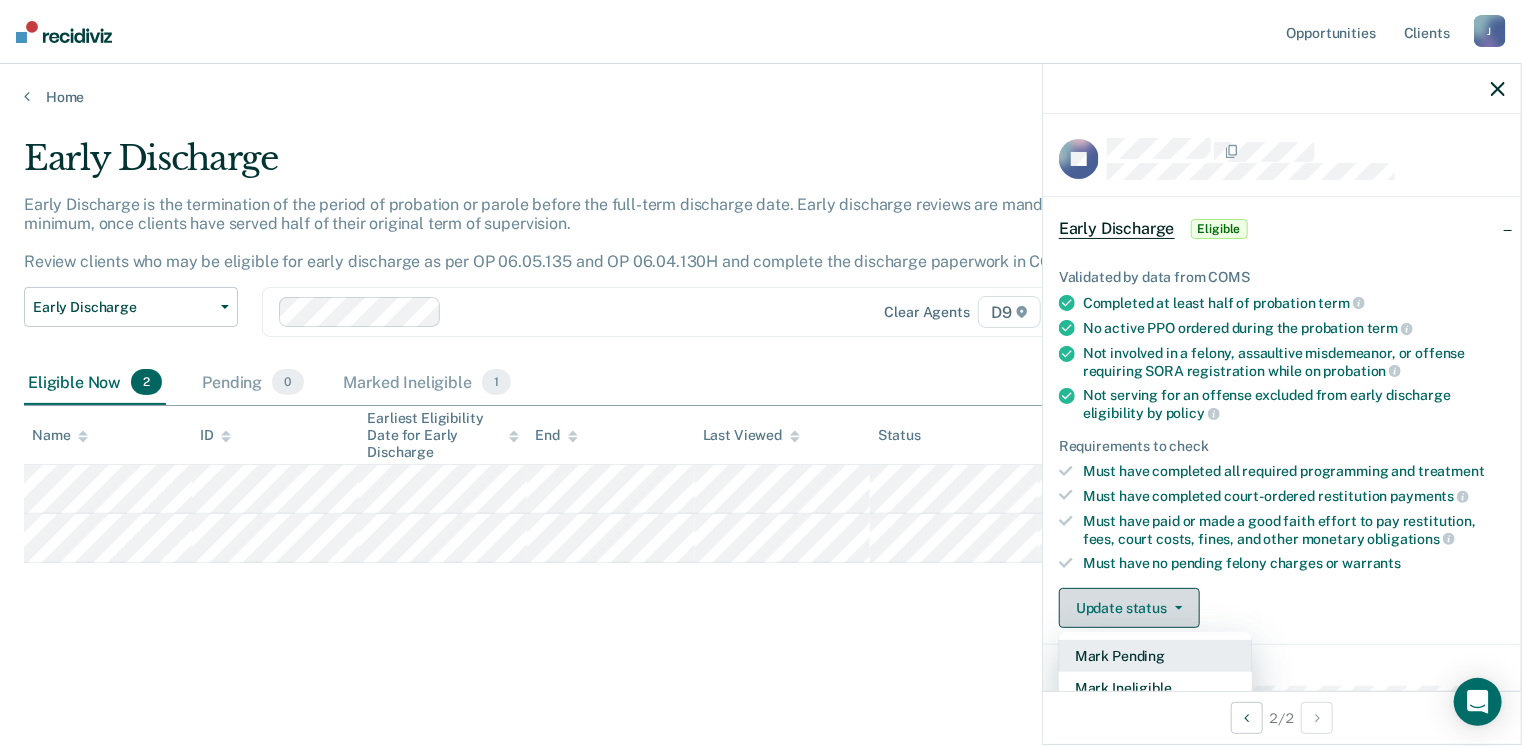 scroll, scrollTop: 100, scrollLeft: 0, axis: vertical 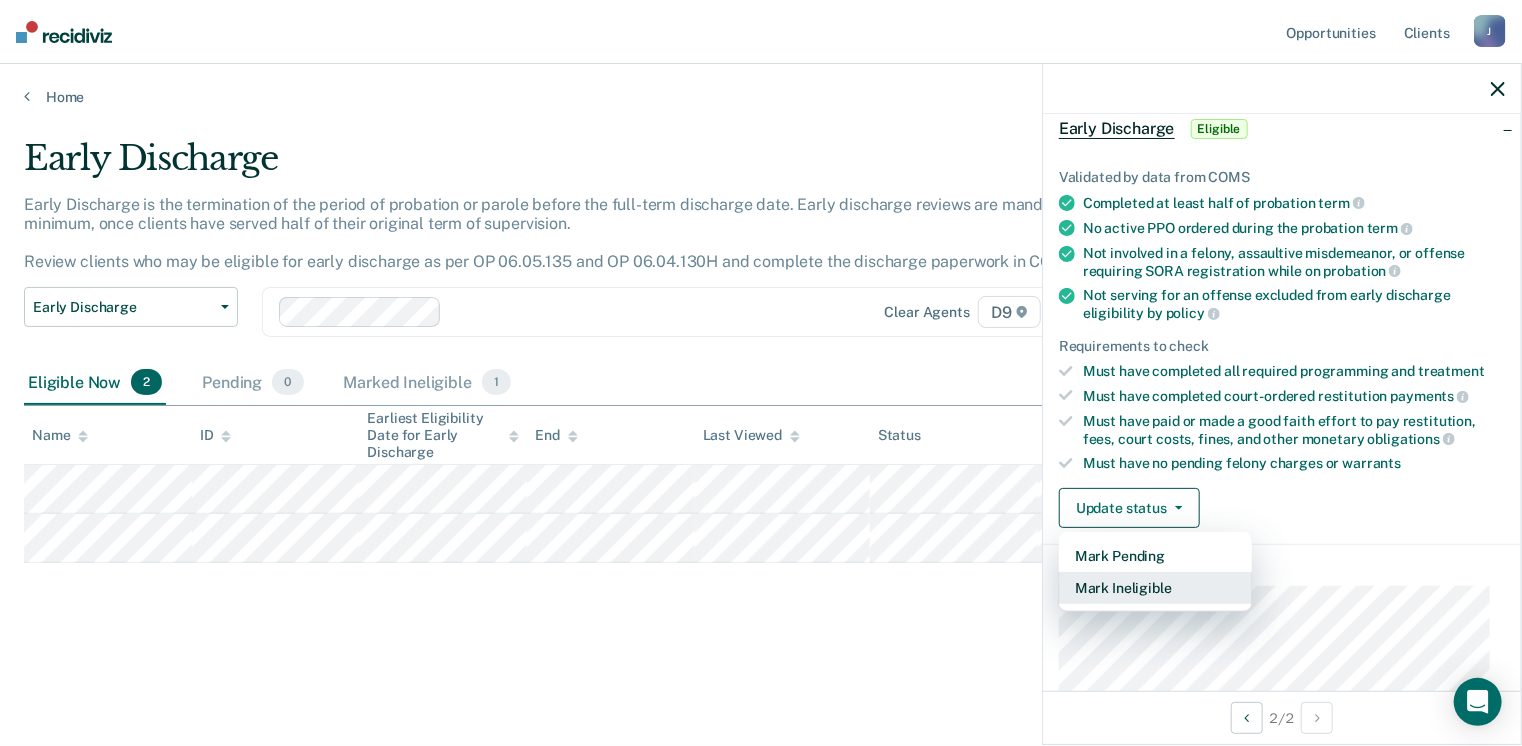 click on "Mark Ineligible" at bounding box center (1155, 588) 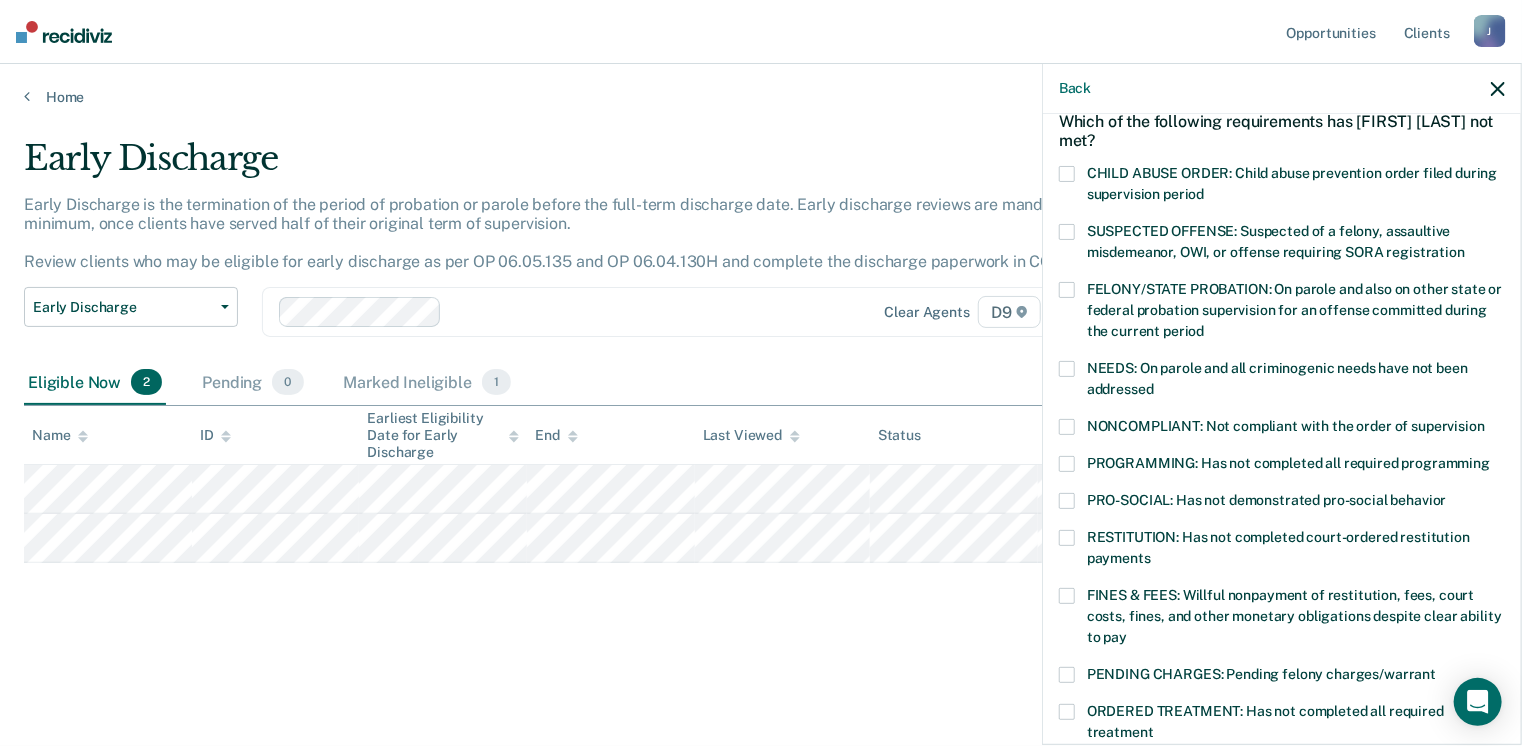 click on "FINES & FEES: Willful nonpayment of restitution, fees, court costs, fines, and other monetary obligations despite clear ability to pay" at bounding box center (1282, 619) 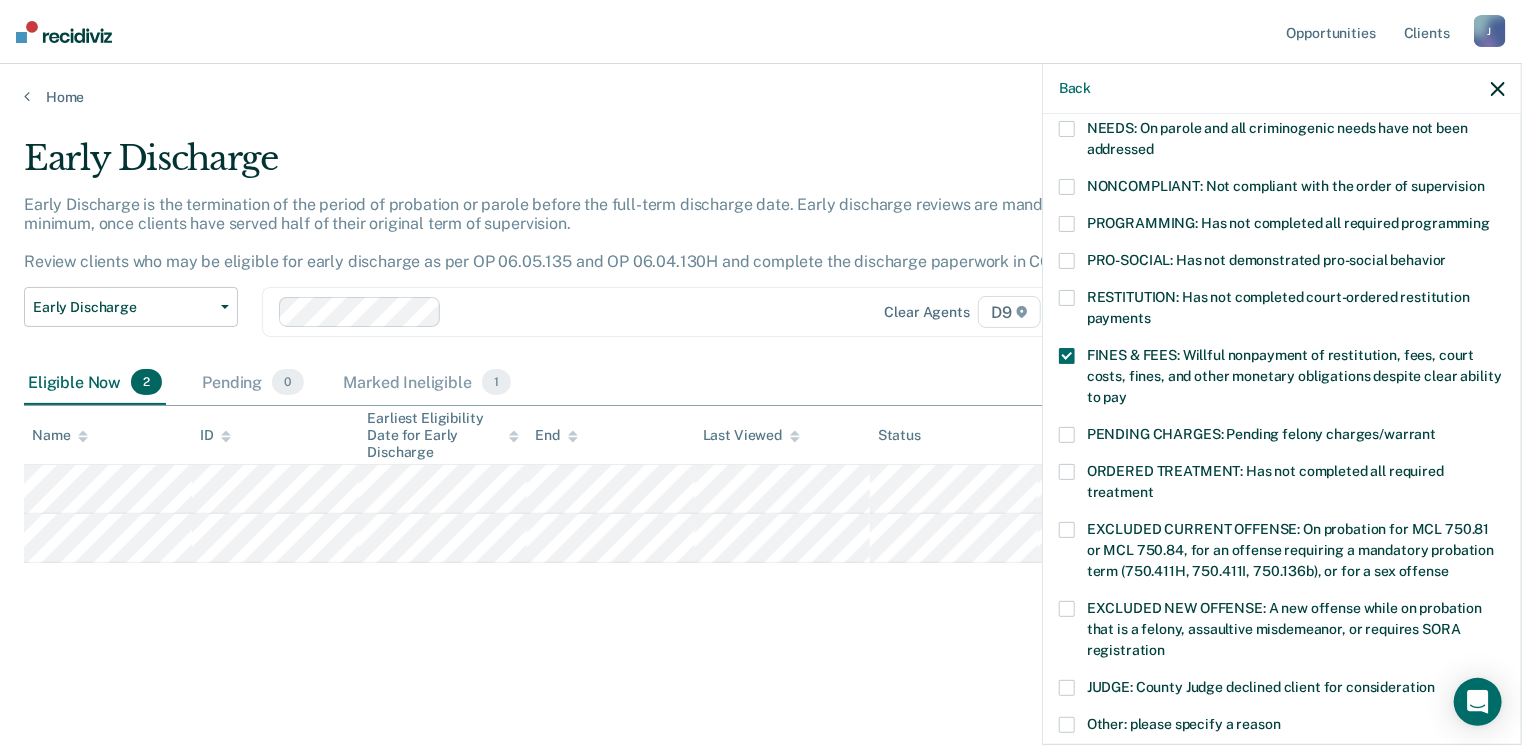 scroll, scrollTop: 600, scrollLeft: 0, axis: vertical 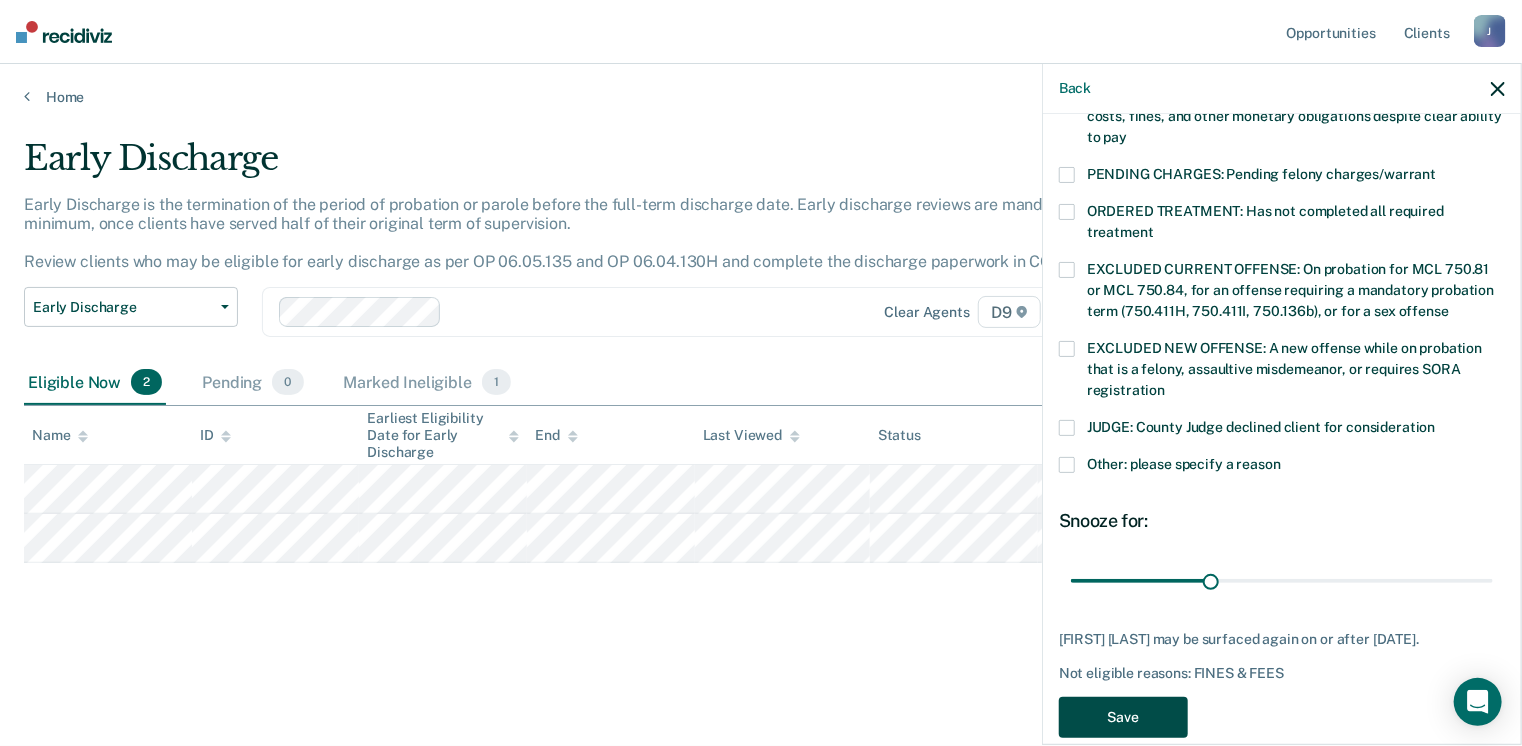 click on "Save" at bounding box center (1123, 717) 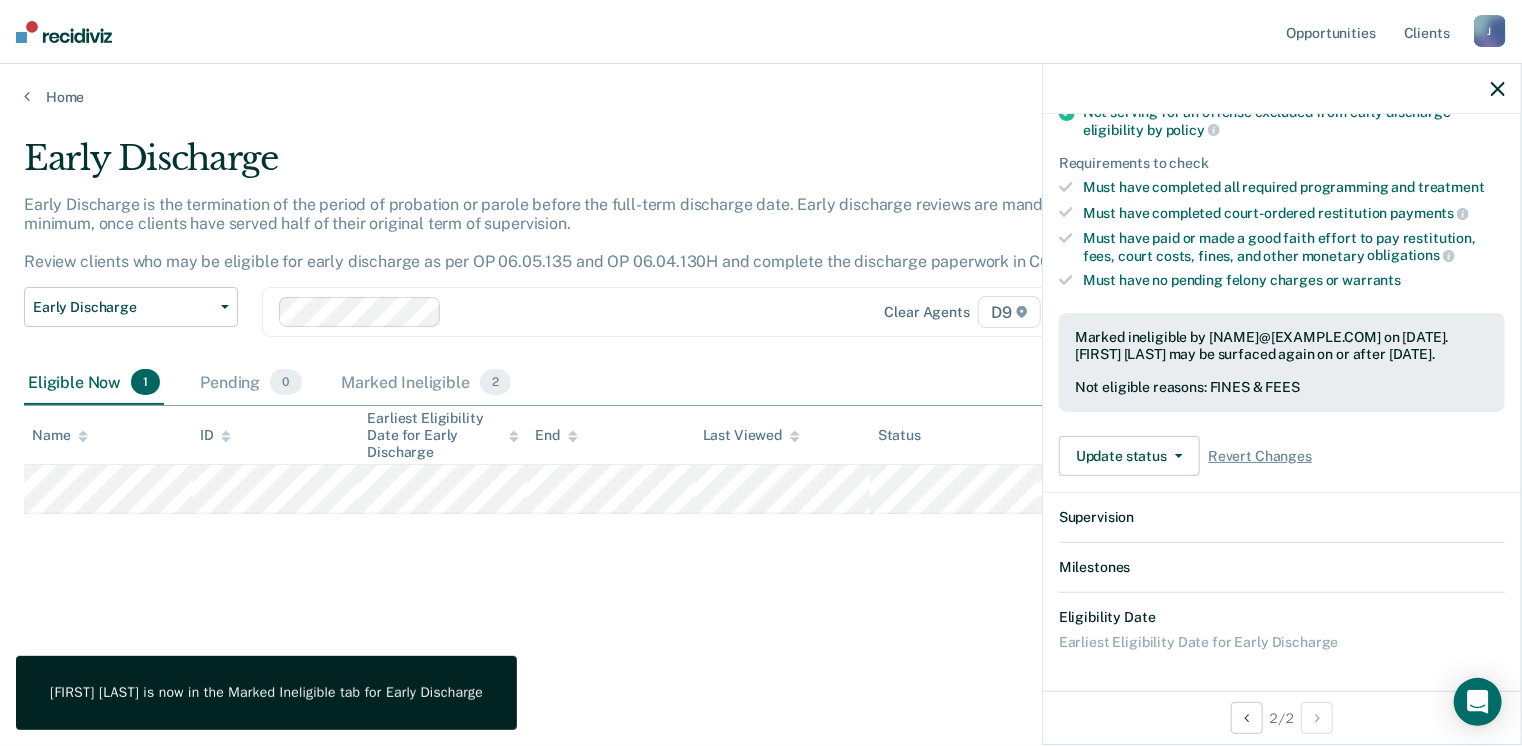 scroll, scrollTop: 556, scrollLeft: 0, axis: vertical 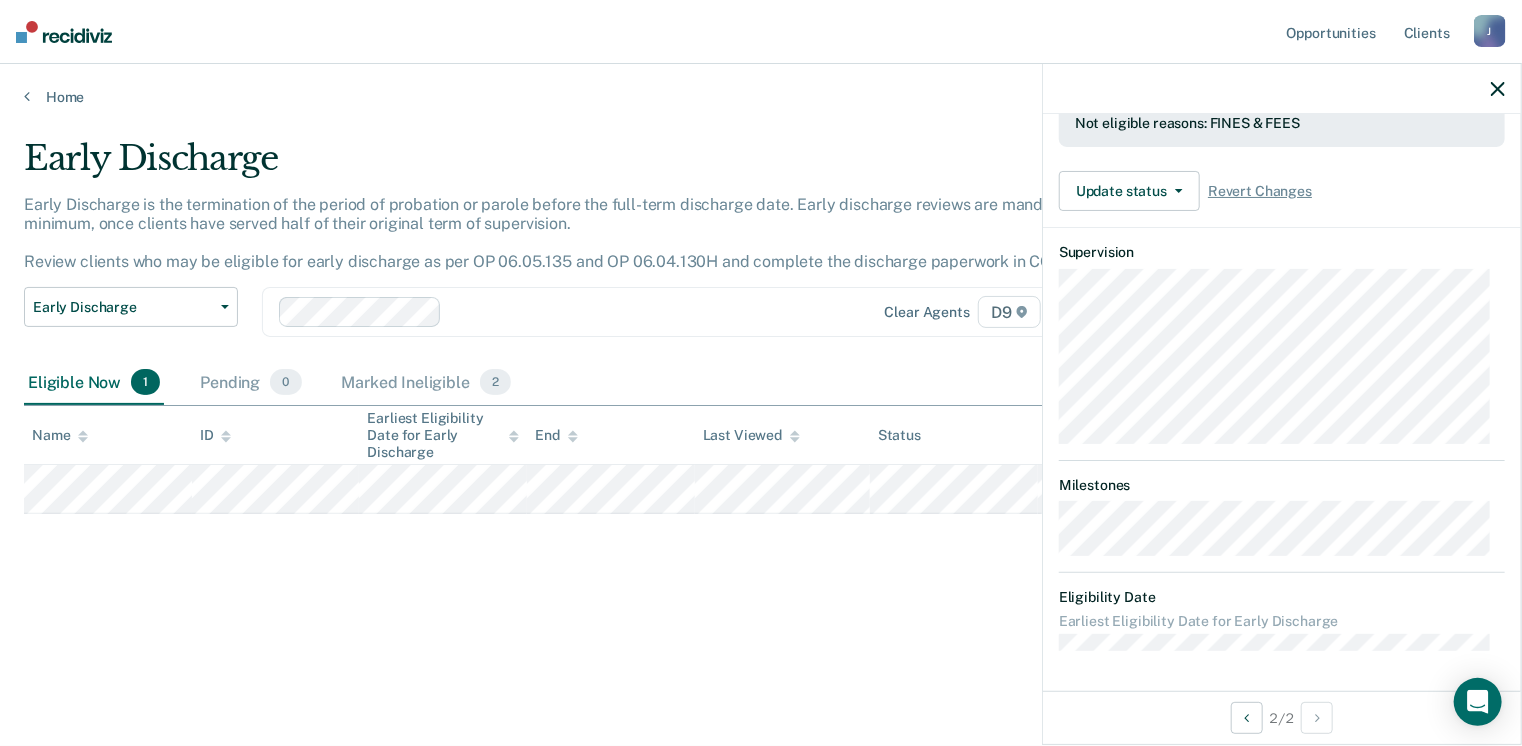 click at bounding box center [1282, 89] 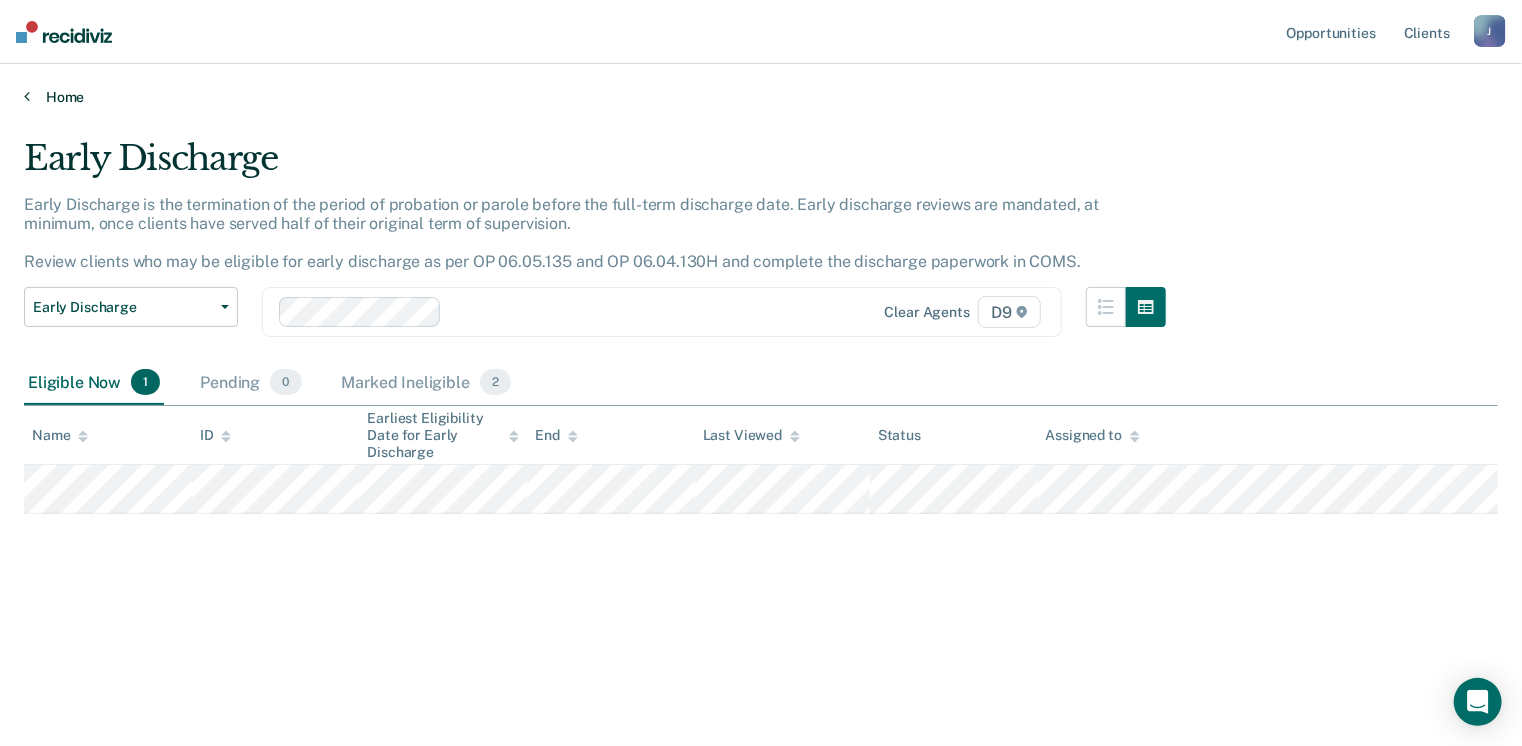 click on "Home" at bounding box center (761, 97) 